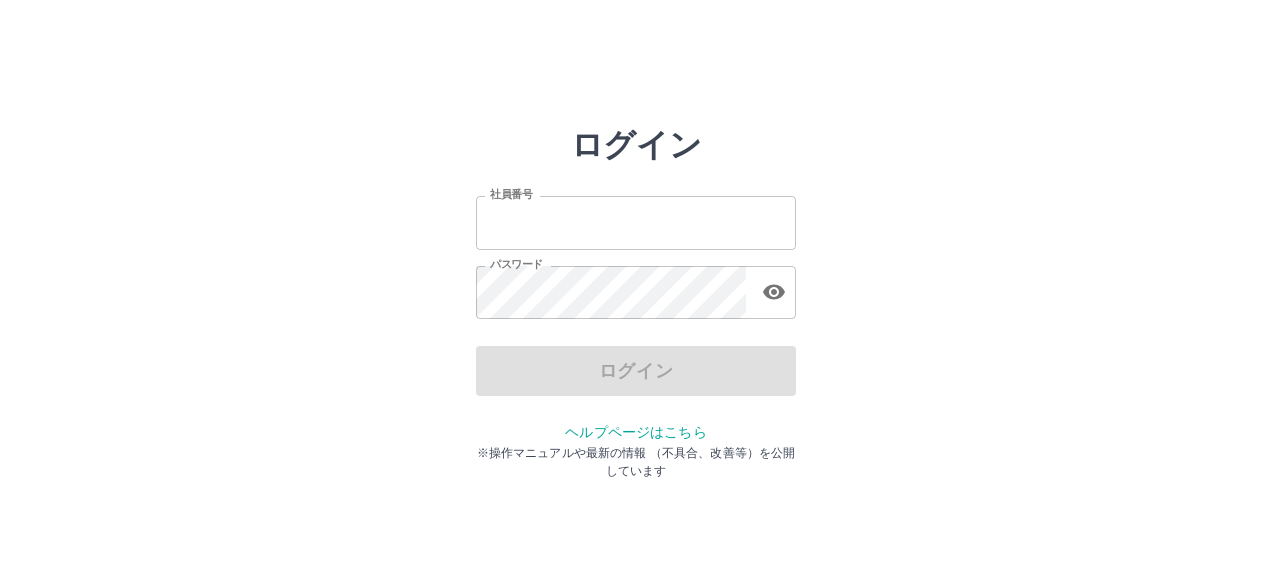 scroll, scrollTop: 0, scrollLeft: 0, axis: both 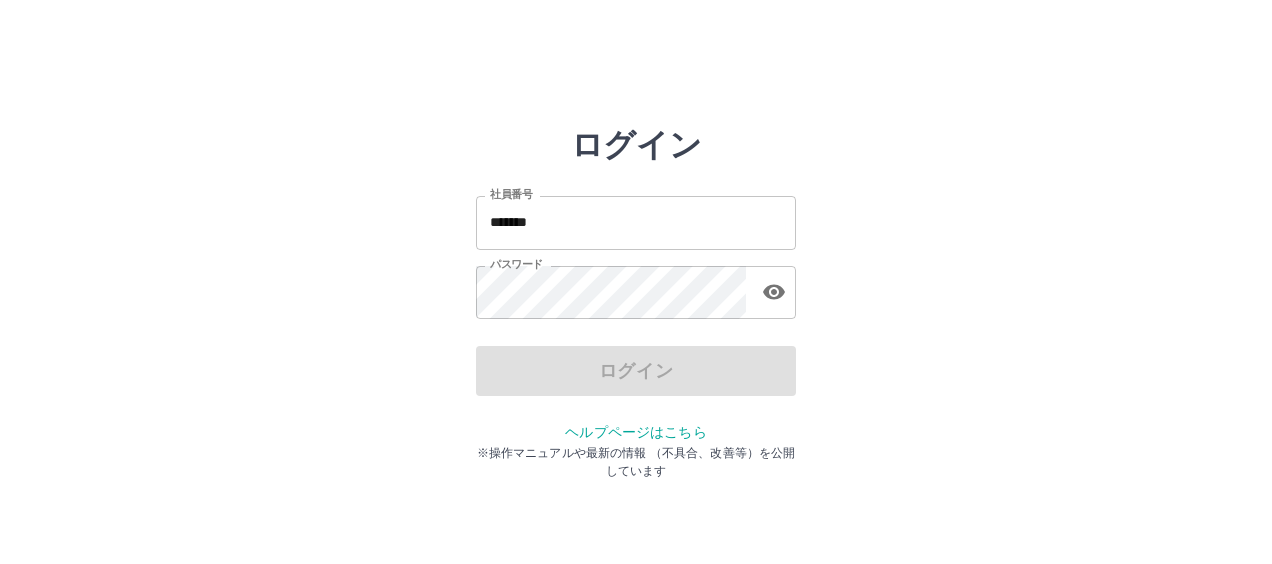 click on "*******" at bounding box center [636, 222] 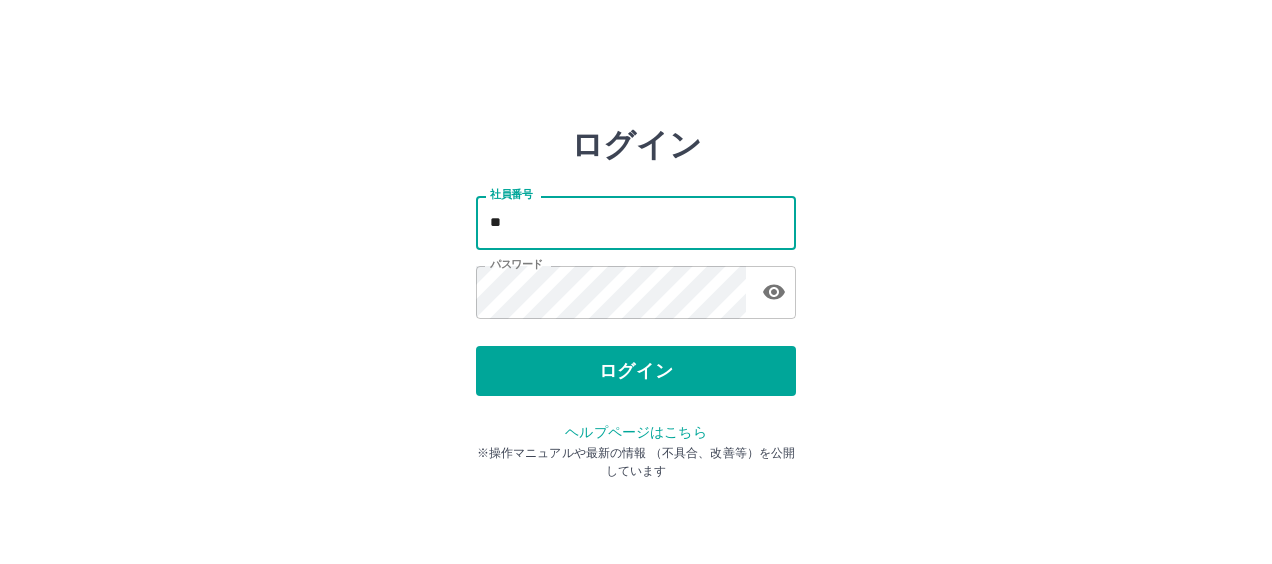 type on "*" 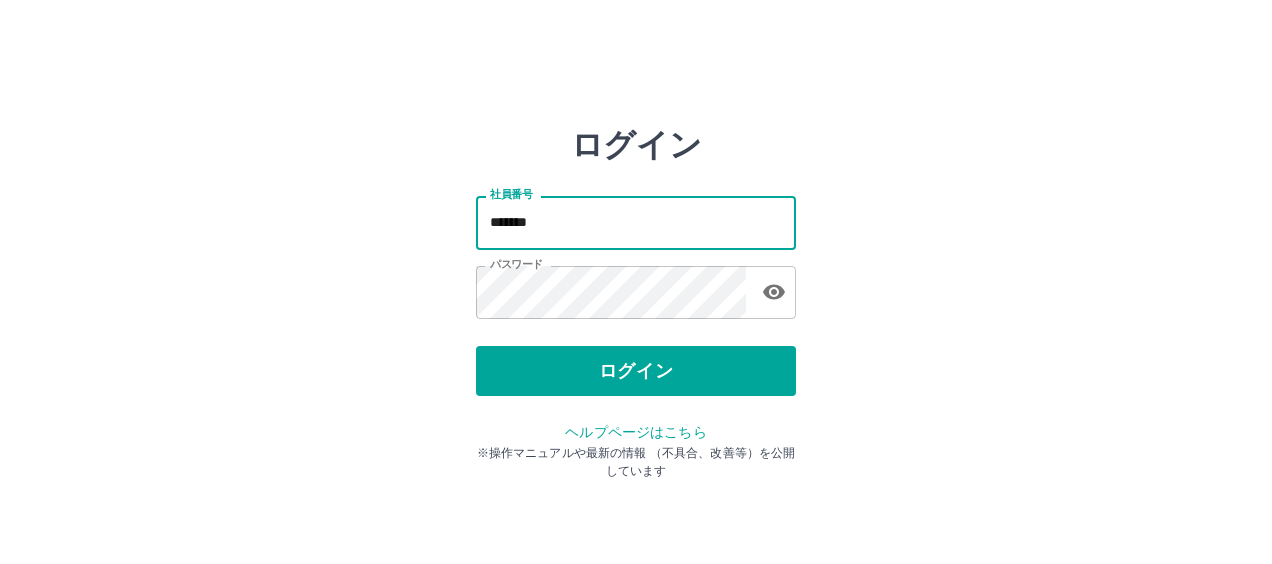 type on "*******" 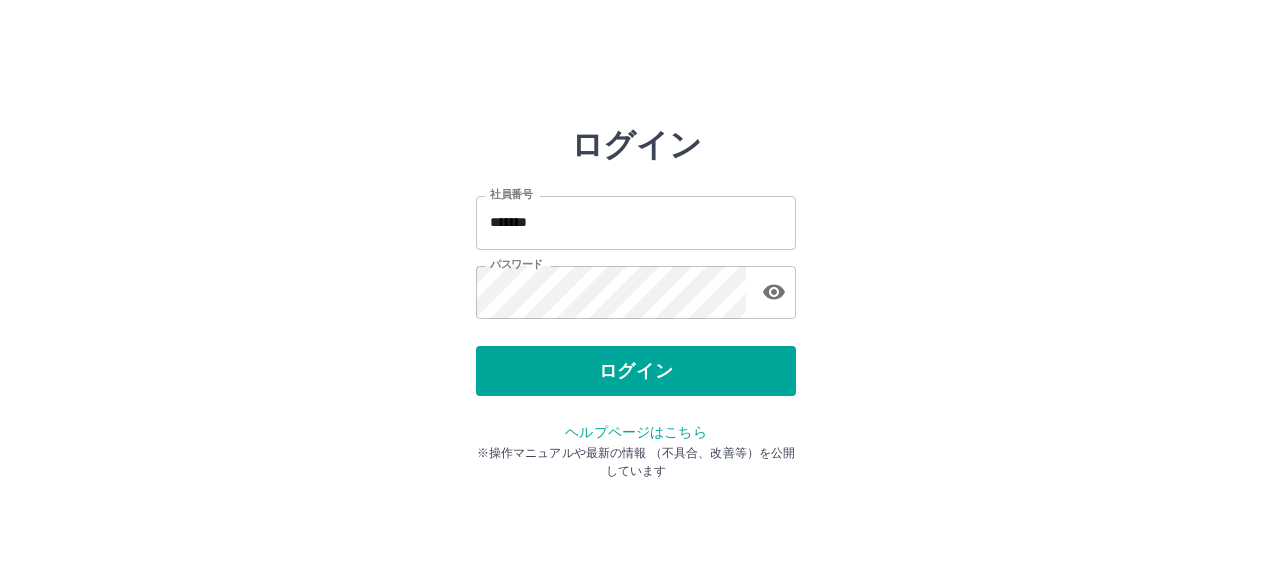 click 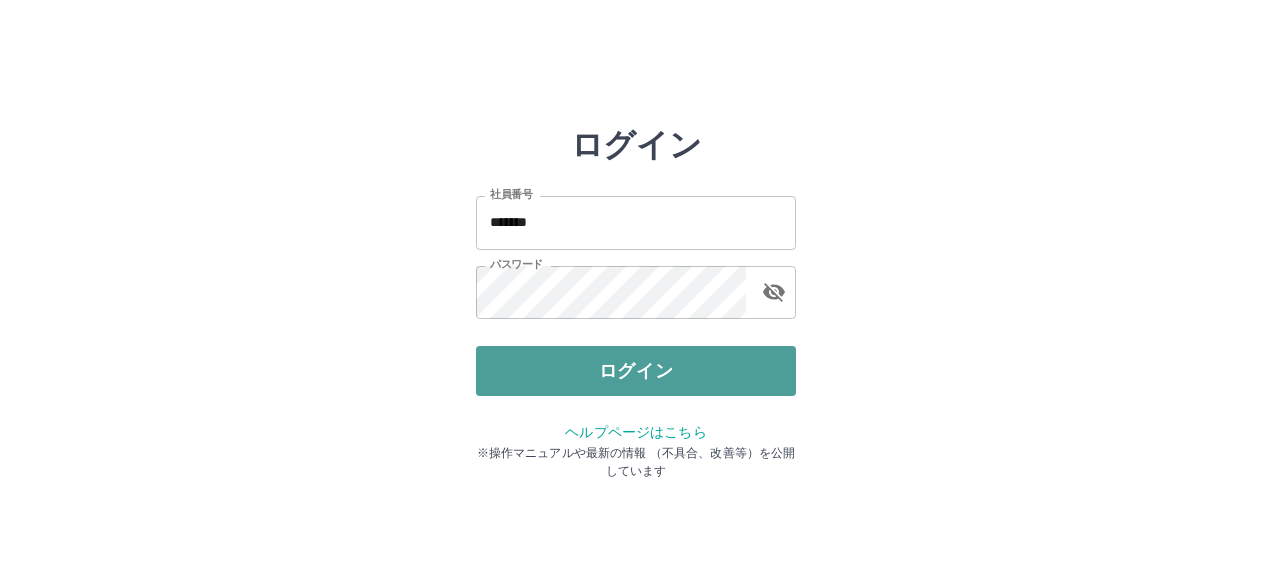 click on "ログイン" at bounding box center (636, 371) 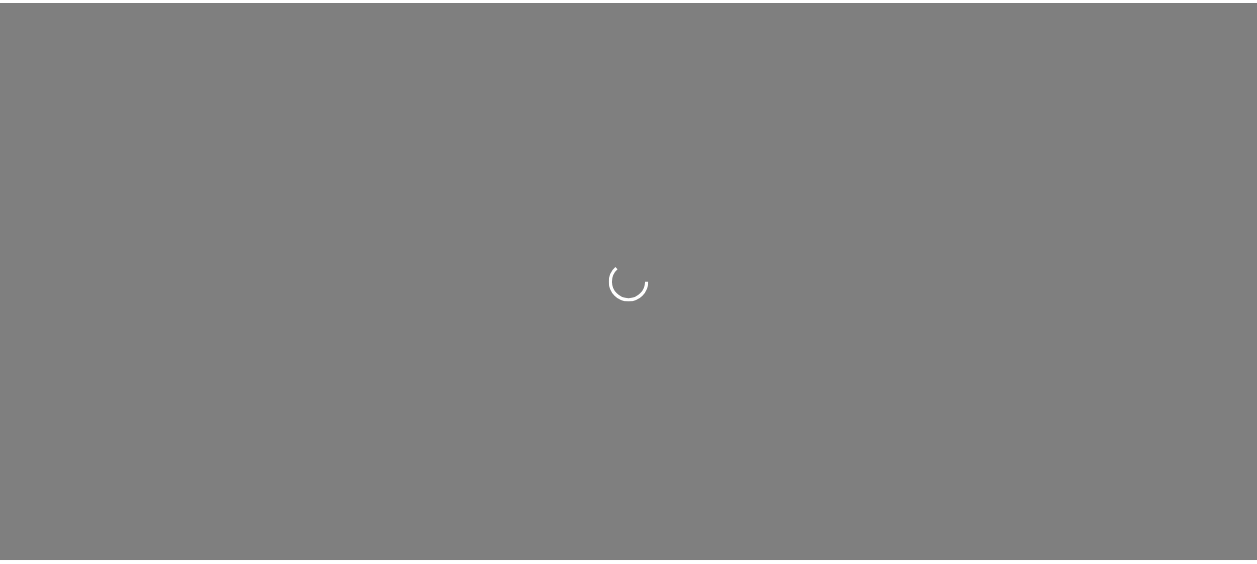 scroll, scrollTop: 0, scrollLeft: 0, axis: both 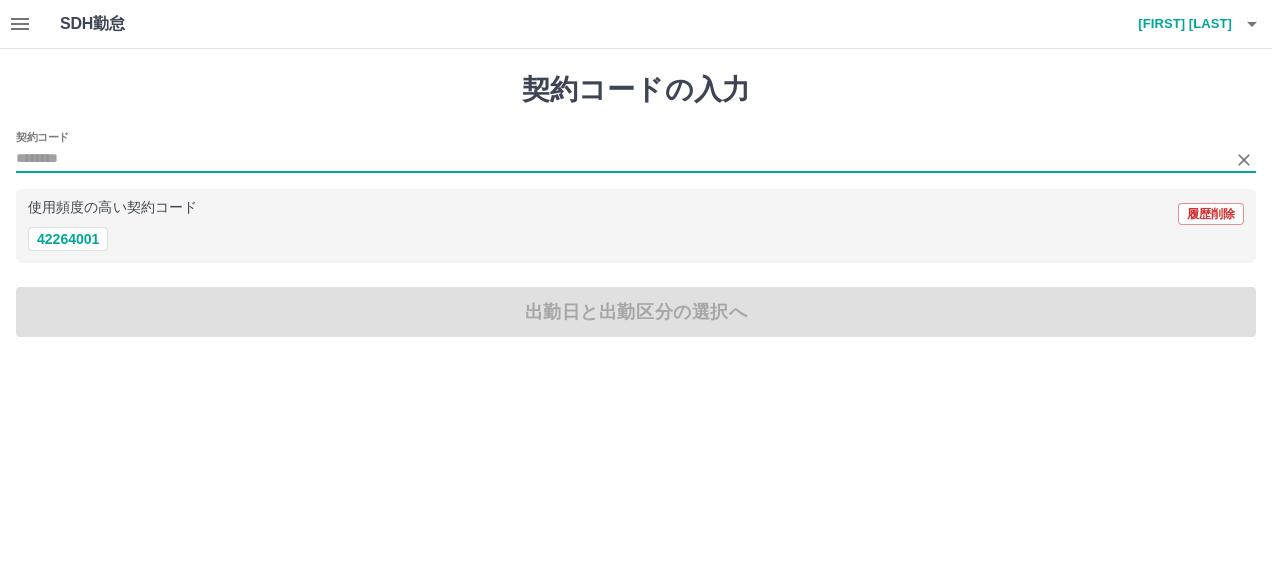 click on "契約コード" at bounding box center [621, 159] 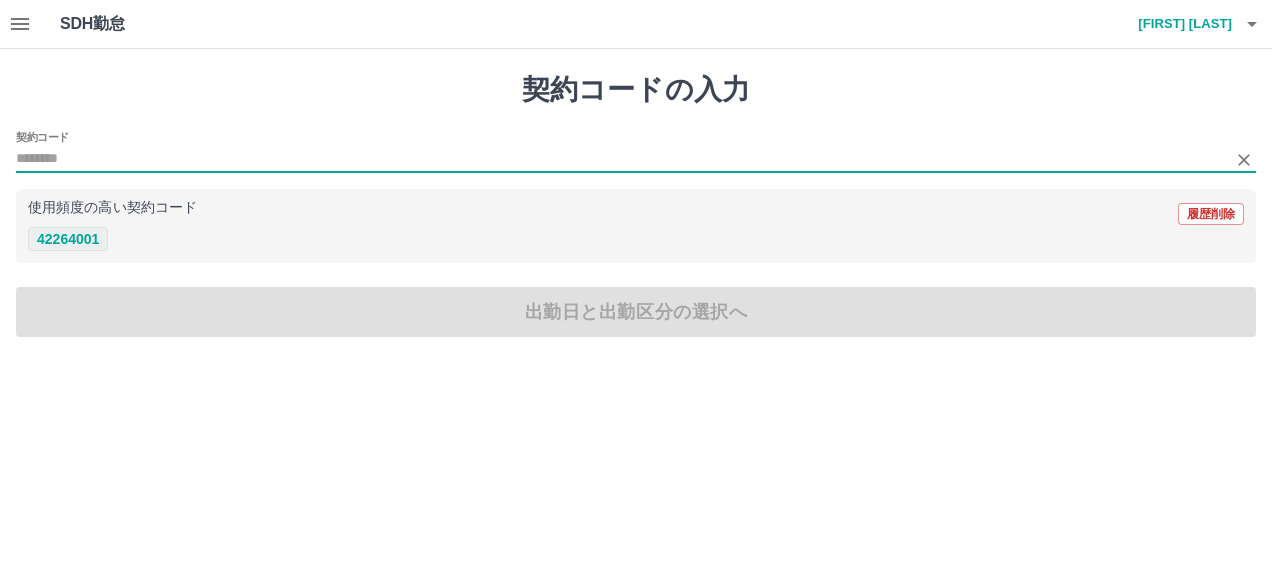 click on "42264001" at bounding box center [68, 239] 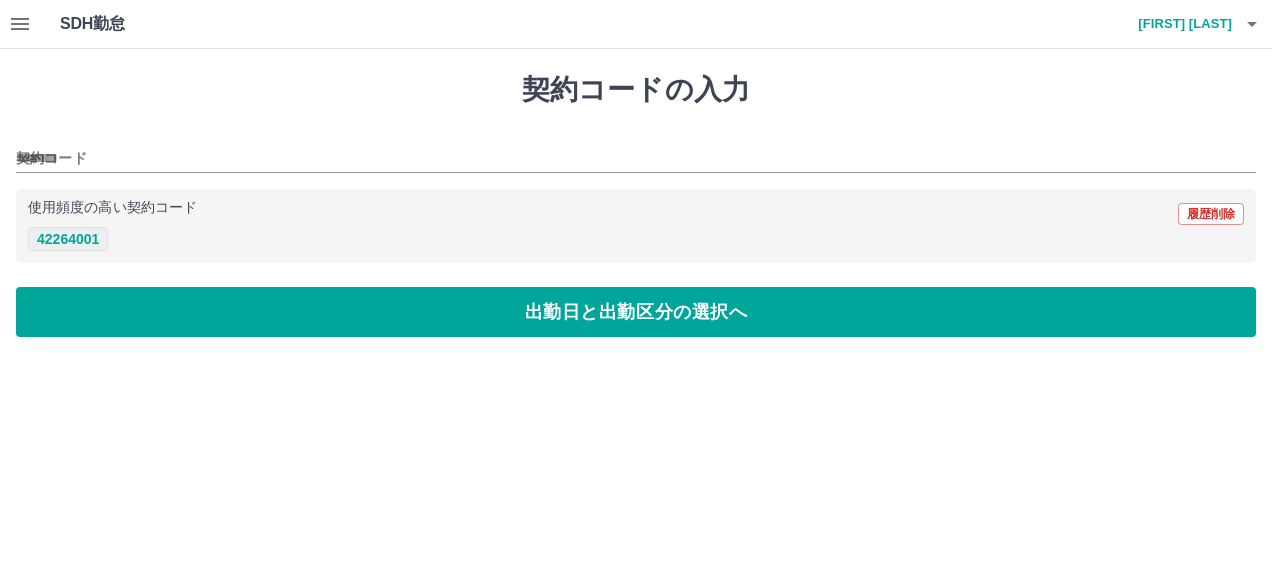 type on "********" 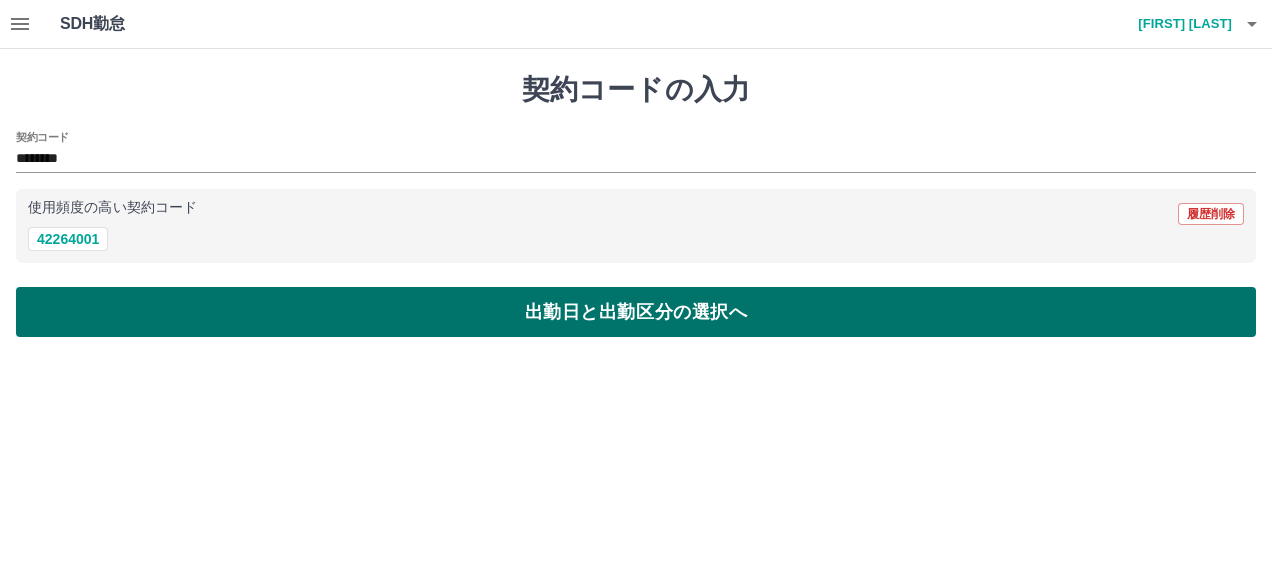 click on "出勤日と出勤区分の選択へ" at bounding box center [636, 312] 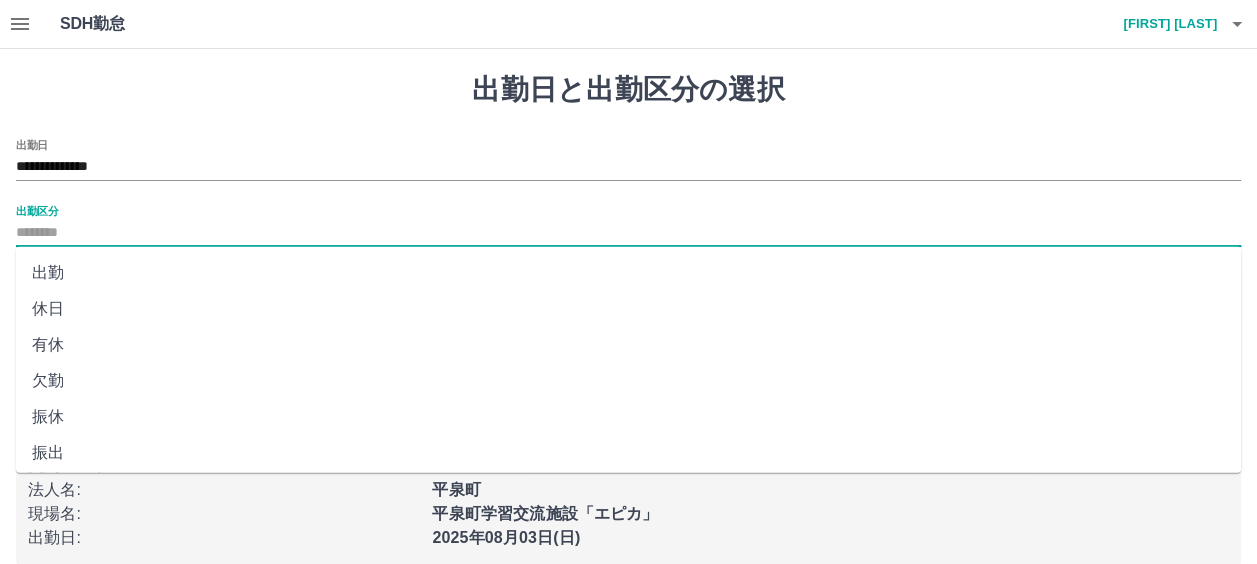 click on "出勤区分" at bounding box center (628, 233) 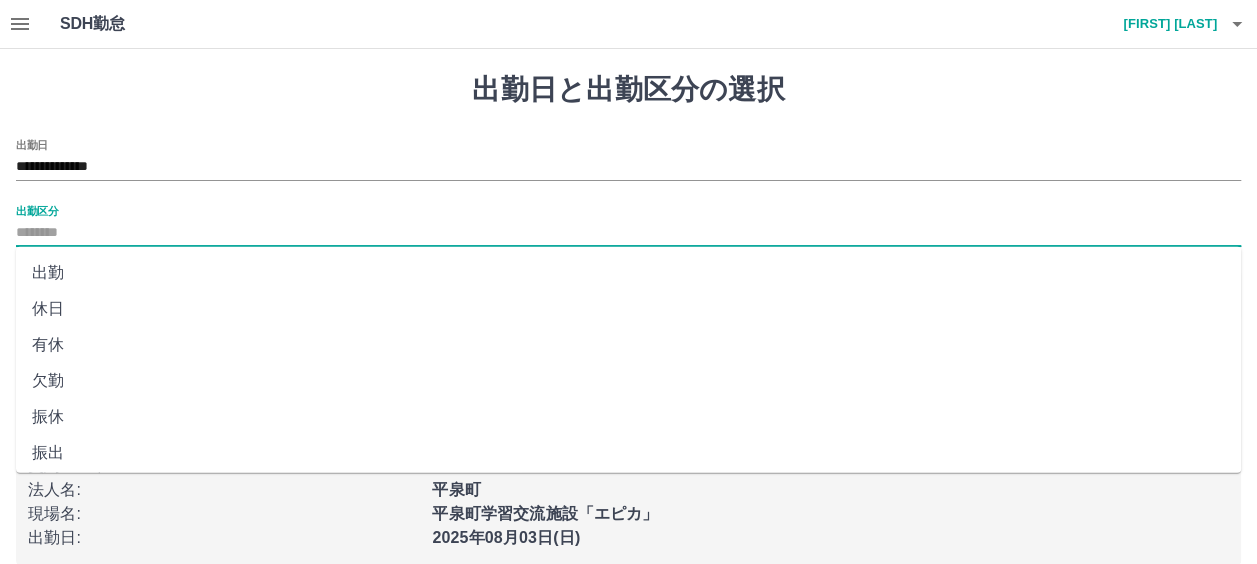 click on "出勤" at bounding box center (628, 273) 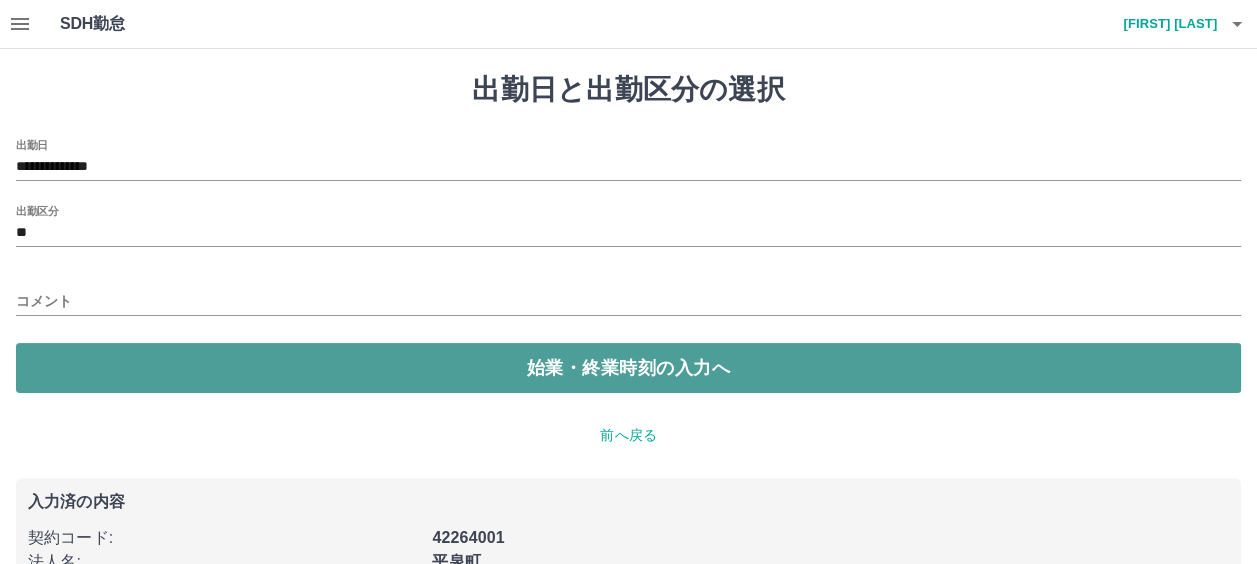 click on "始業・終業時刻の入力へ" at bounding box center [628, 368] 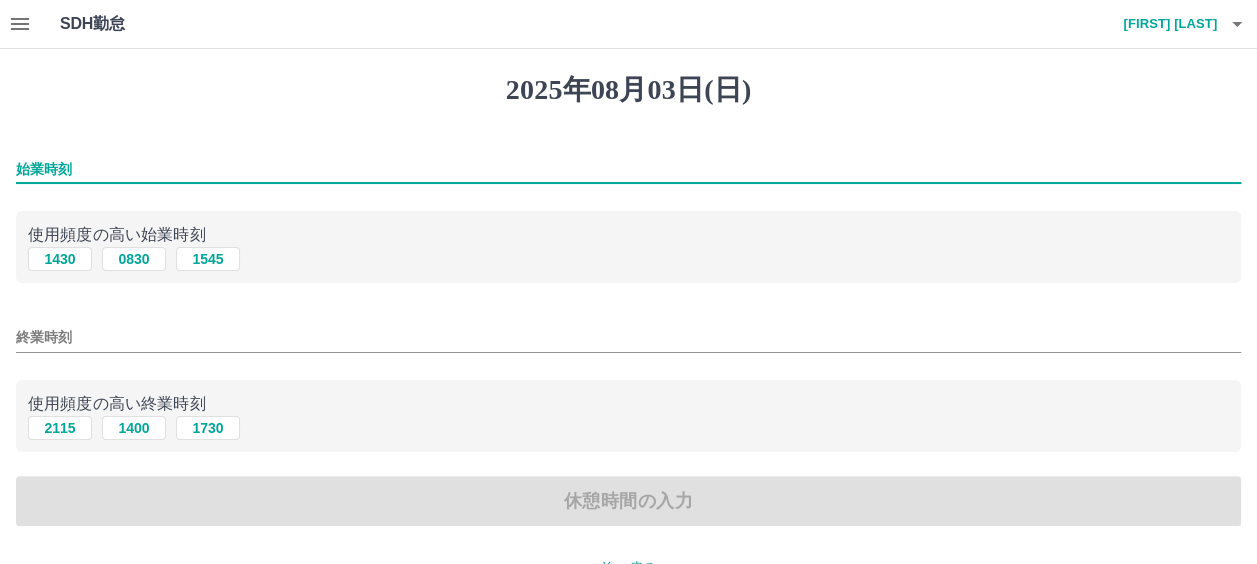 click on "始業時刻" at bounding box center (628, 169) 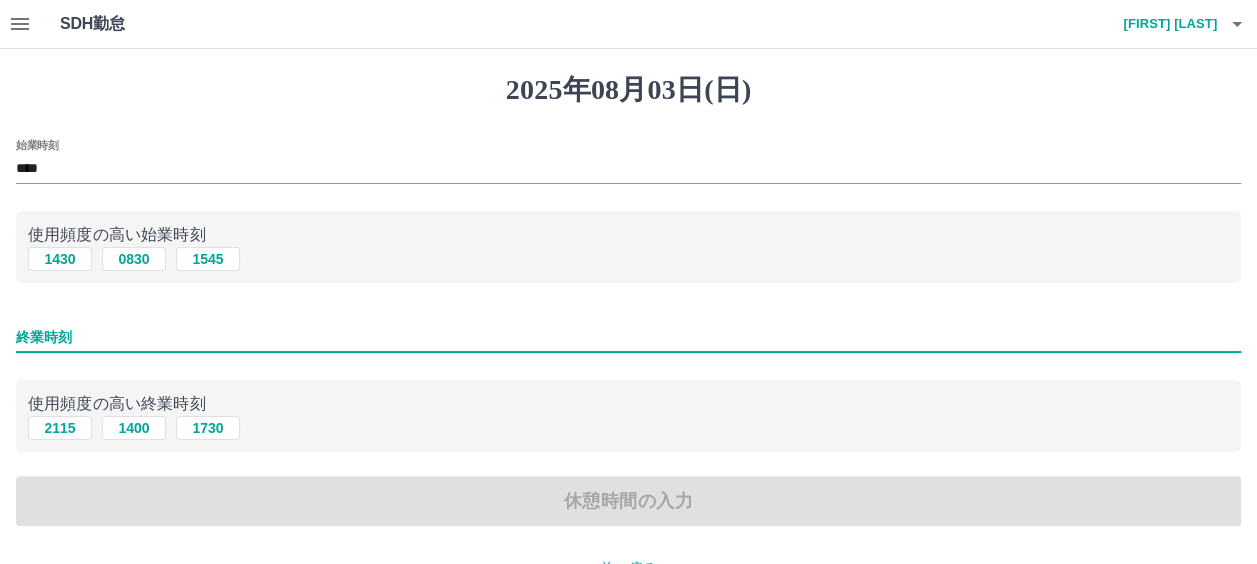 click on "終業時刻" at bounding box center [628, 337] 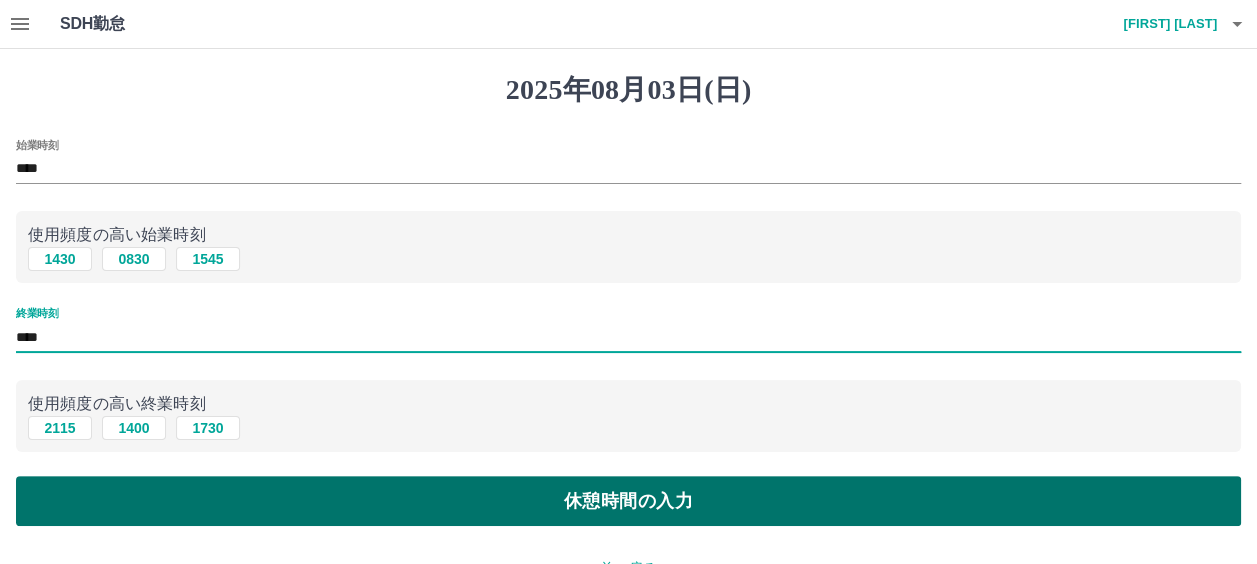 click on "休憩時間の入力" at bounding box center [628, 501] 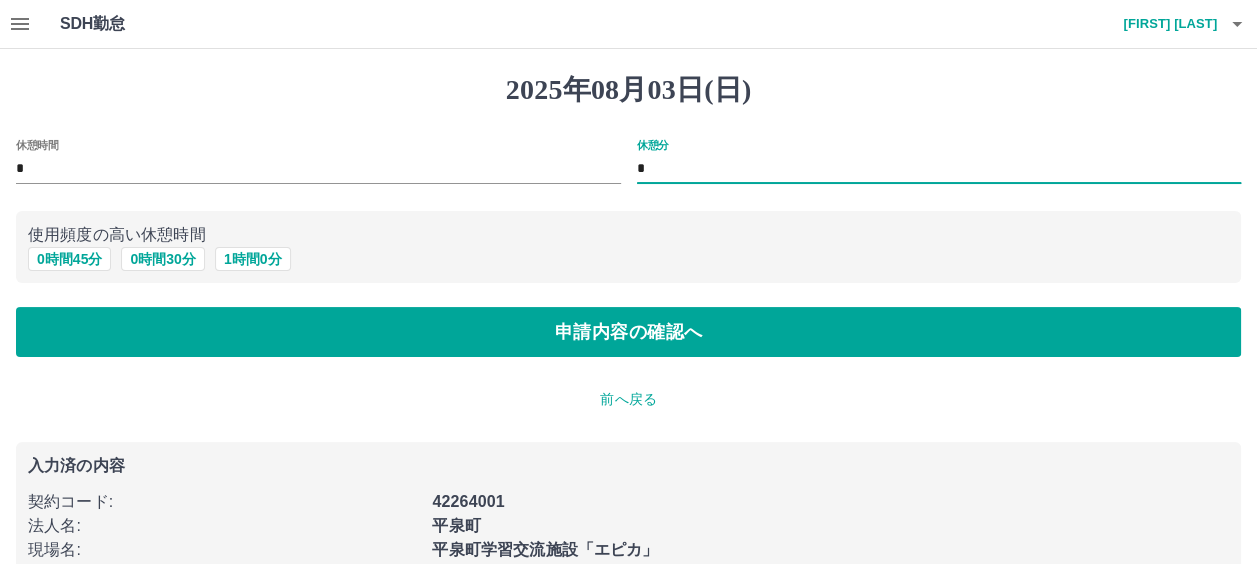 click on "*" at bounding box center [939, 169] 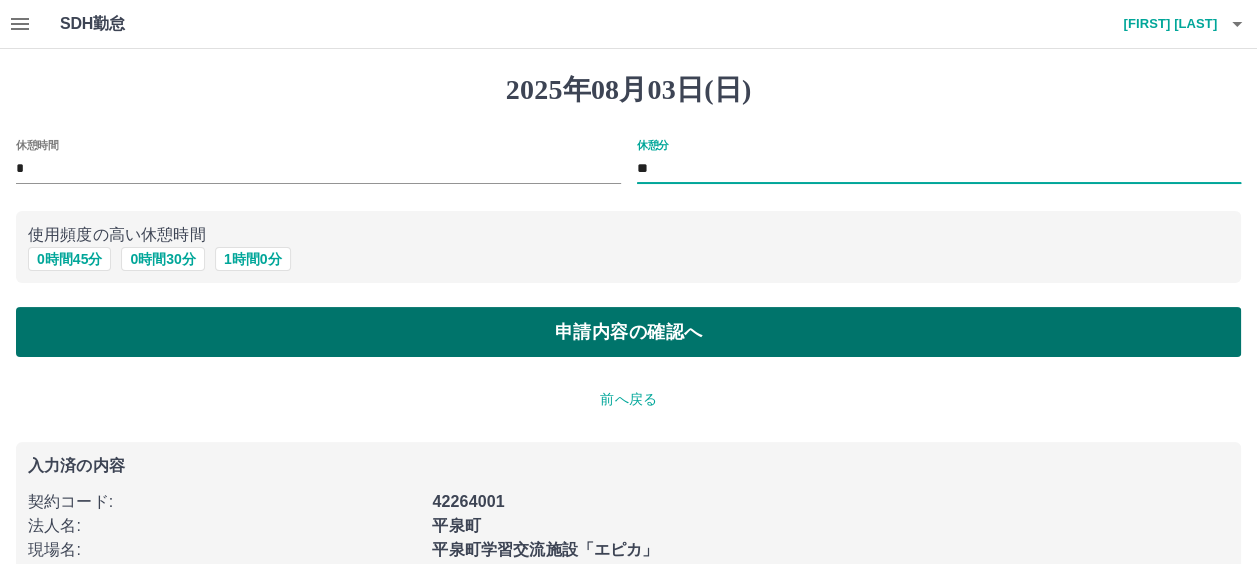 type on "**" 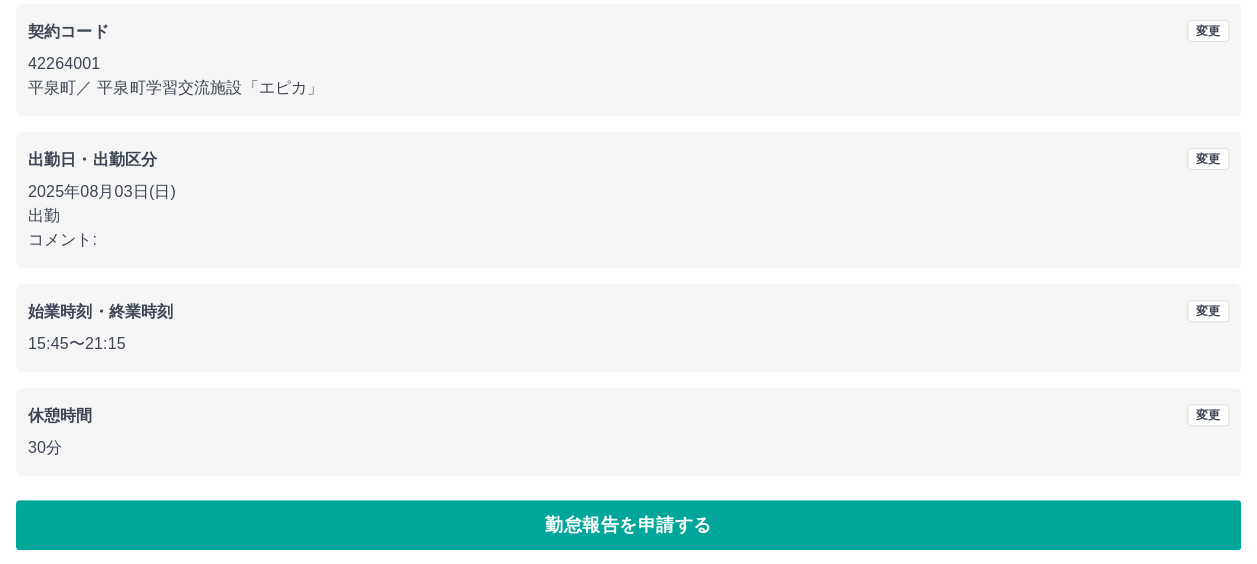 scroll, scrollTop: 184, scrollLeft: 0, axis: vertical 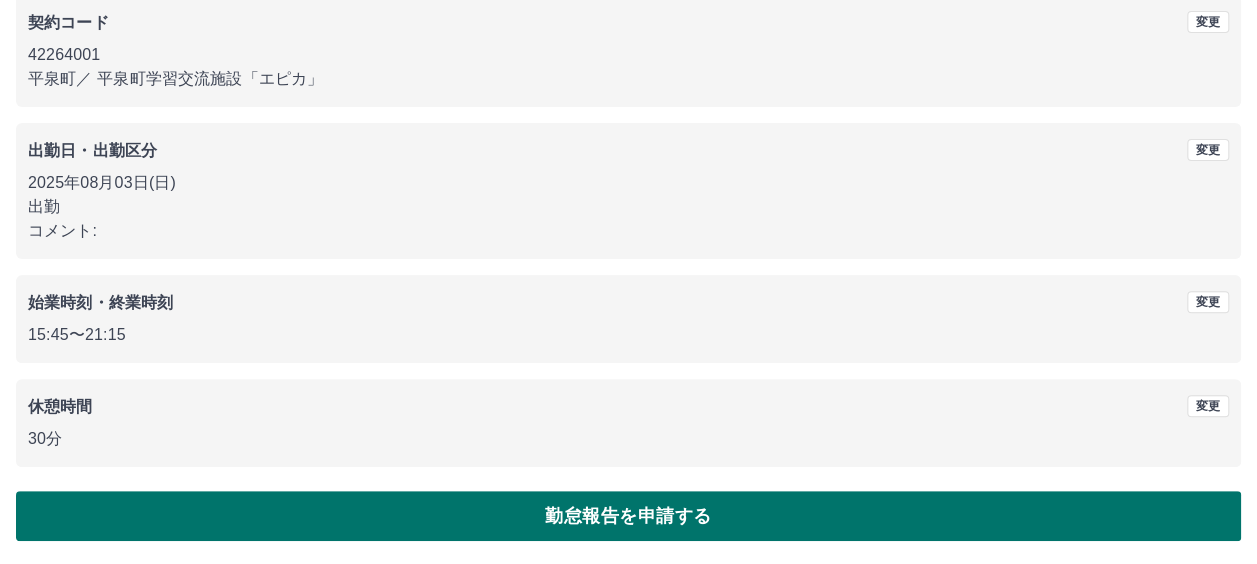 click on "勤怠報告を申請する" at bounding box center (628, 516) 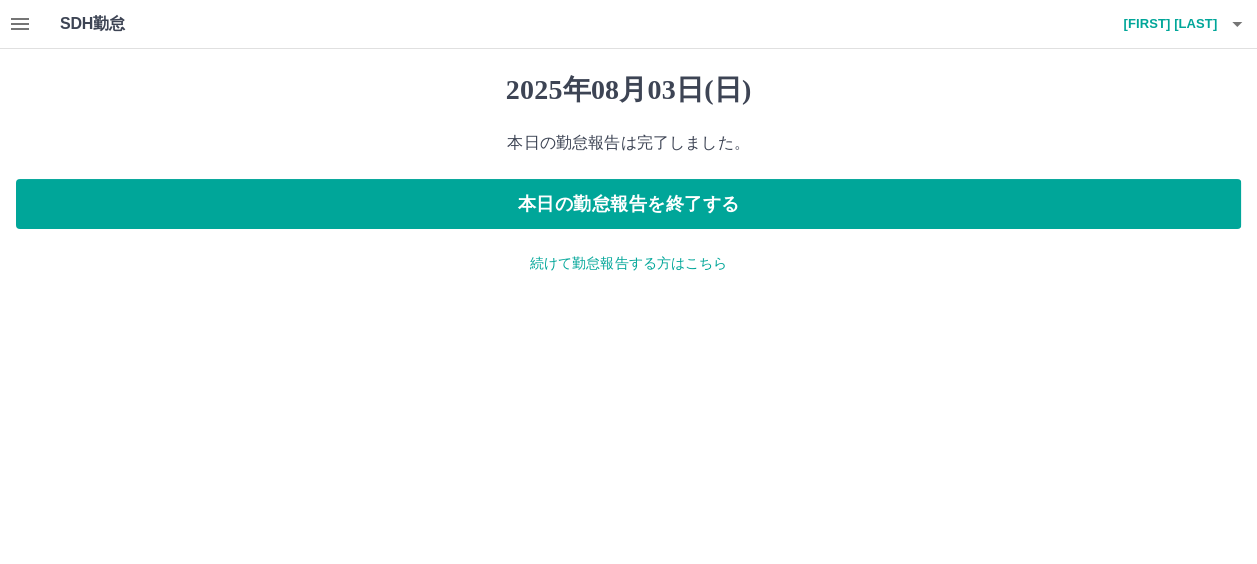 scroll, scrollTop: 0, scrollLeft: 0, axis: both 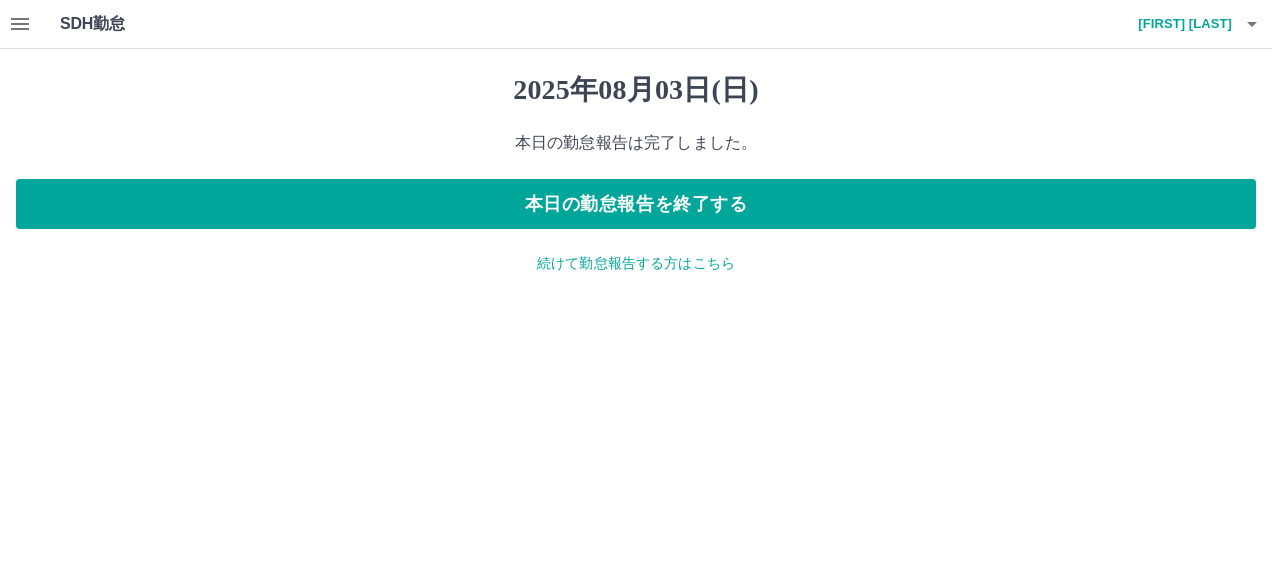 click on "続けて勤怠報告する方はこちら" at bounding box center (636, 263) 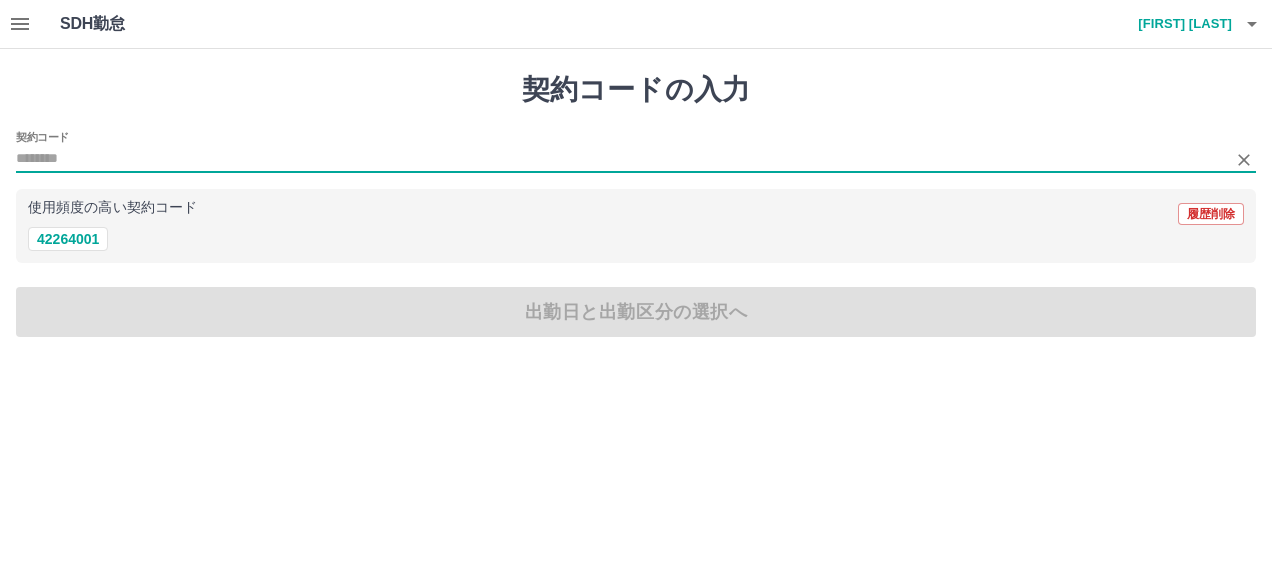 click on "契約コード" at bounding box center [621, 159] 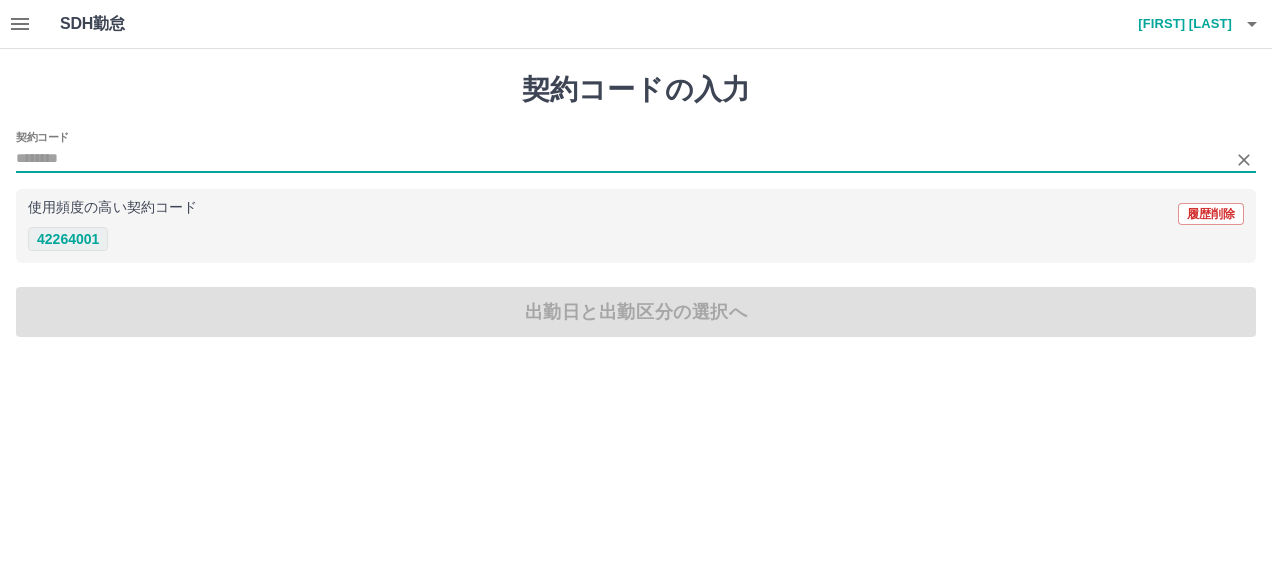 click on "42264001" at bounding box center [68, 239] 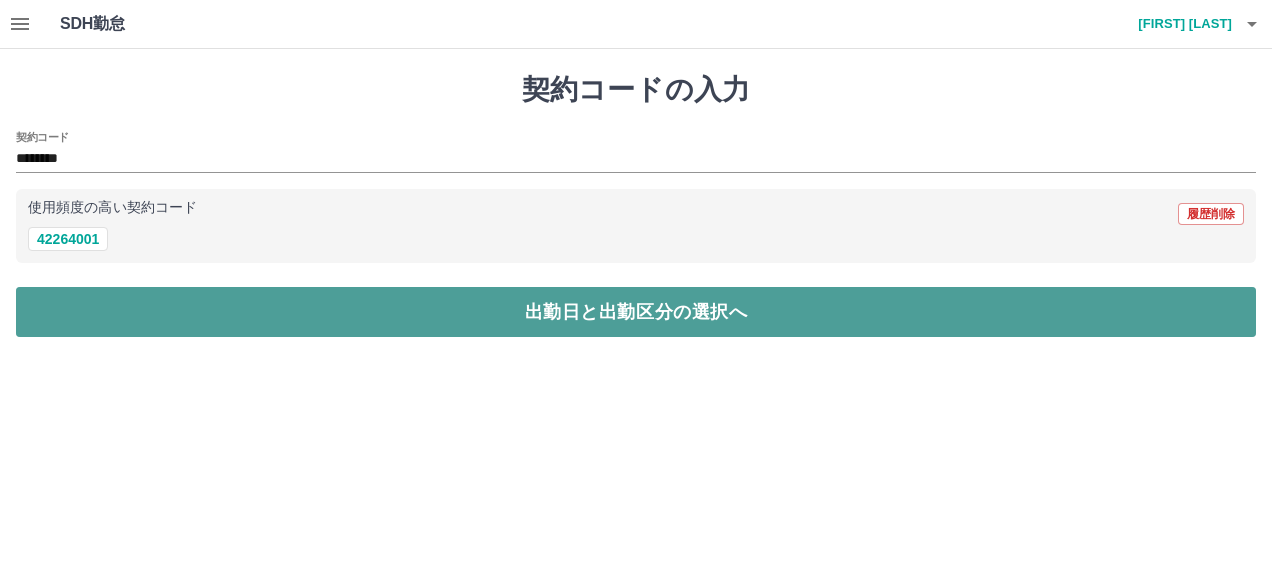 click on "出勤日と出勤区分の選択へ" at bounding box center (636, 312) 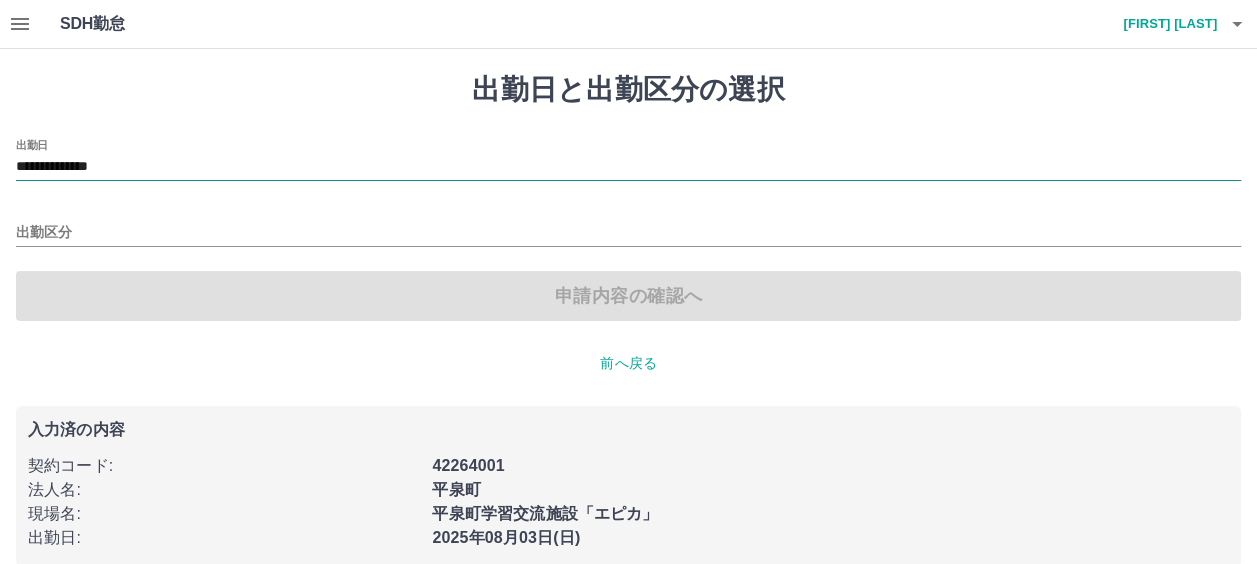 click on "**********" at bounding box center [628, 167] 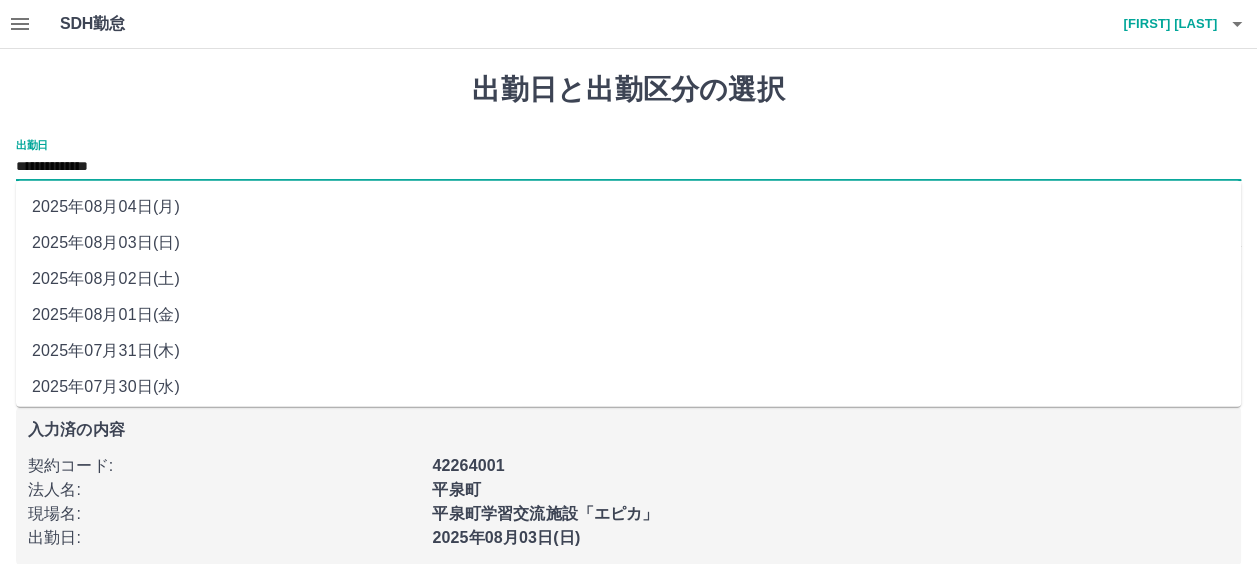 drag, startPoint x: 273, startPoint y: 156, endPoint x: 146, endPoint y: 204, distance: 135.76819 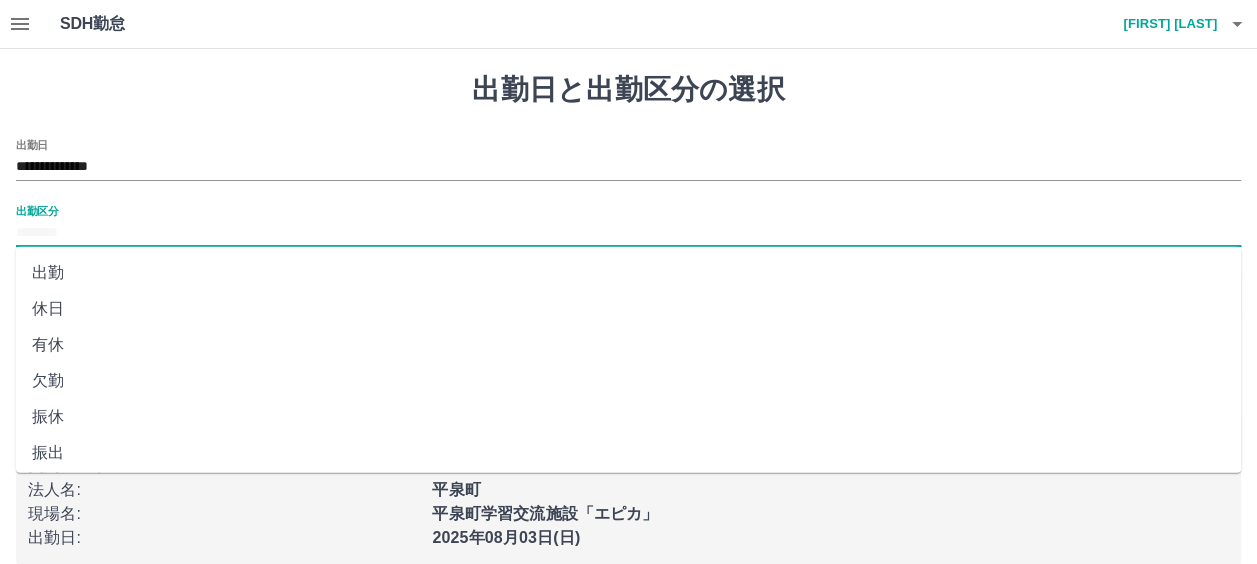 click on "出勤区分" at bounding box center (628, 233) 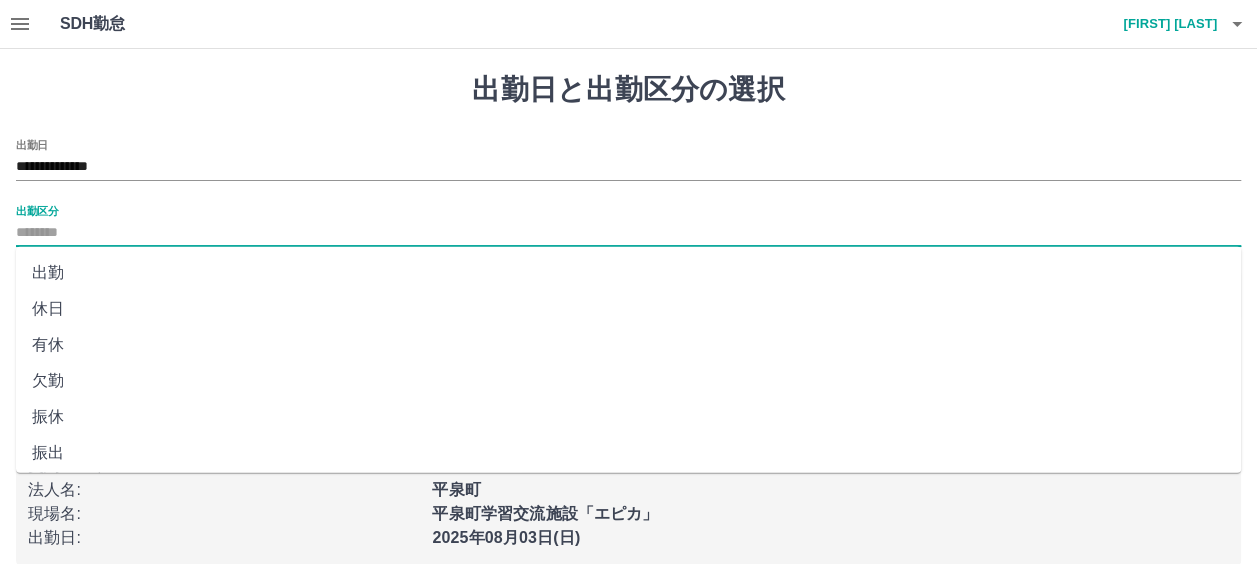 click on "休日" at bounding box center (628, 309) 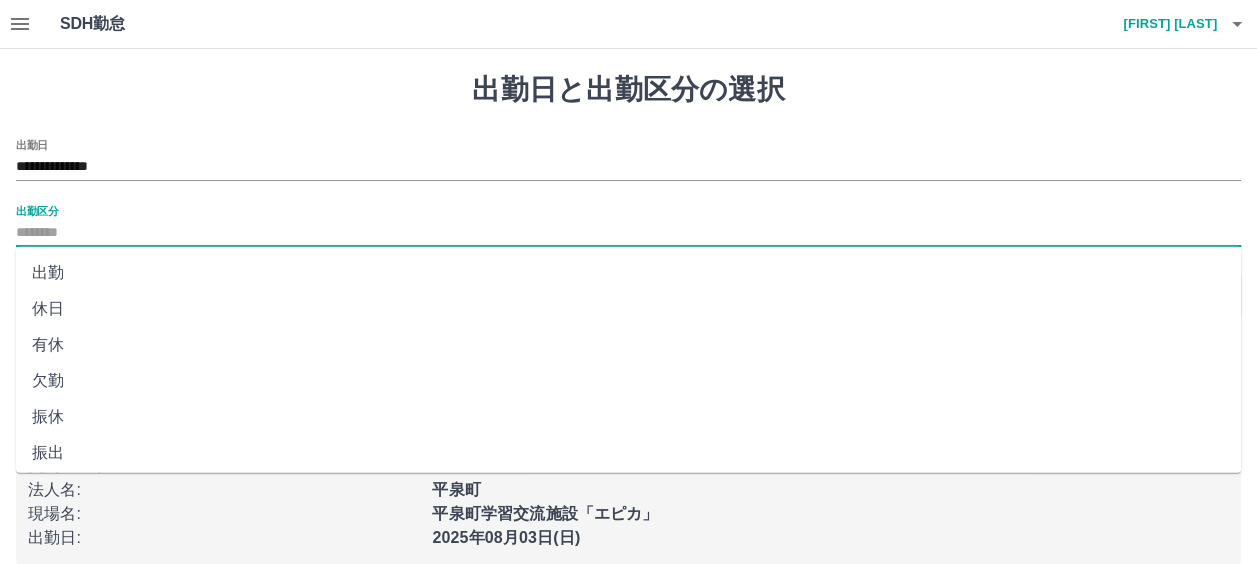 type on "**" 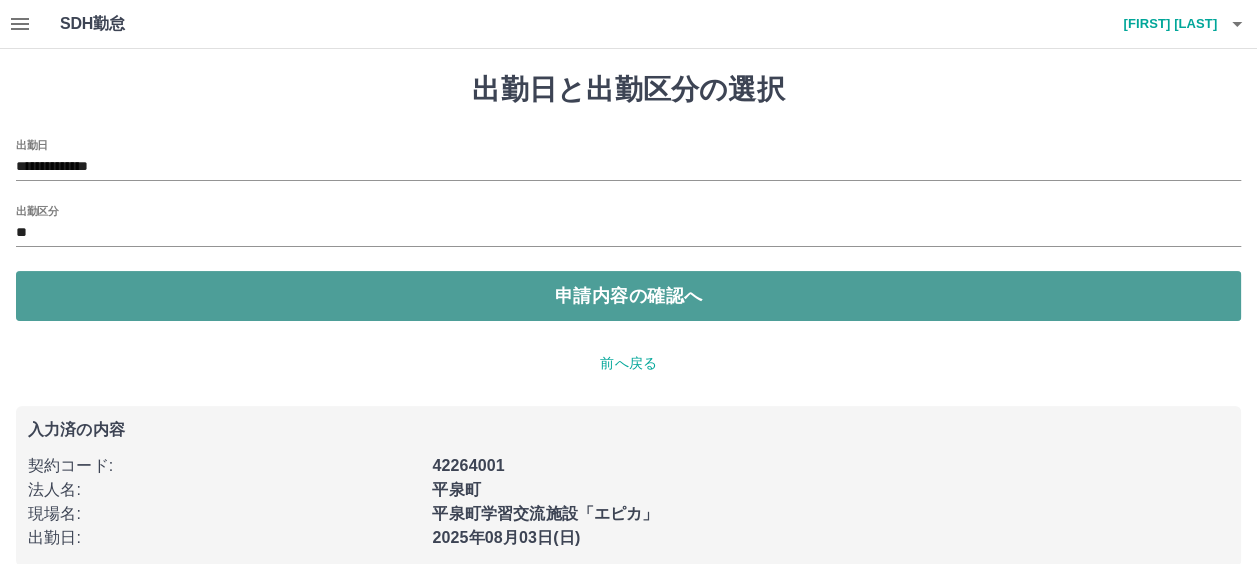 click on "申請内容の確認へ" at bounding box center (628, 296) 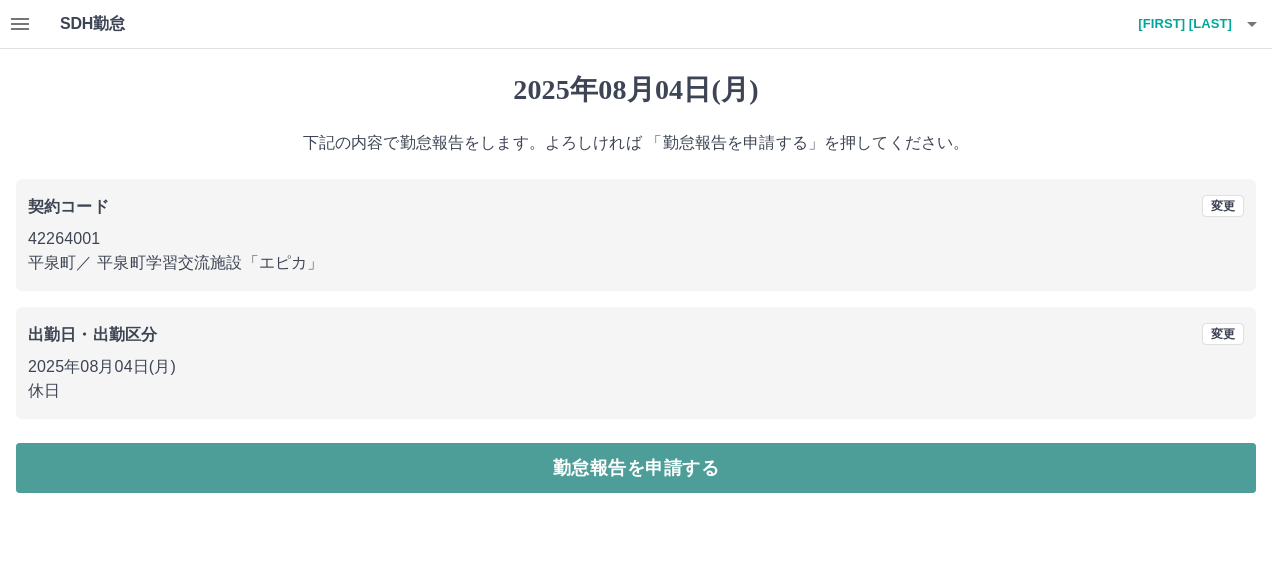 click on "勤怠報告を申請する" at bounding box center (636, 468) 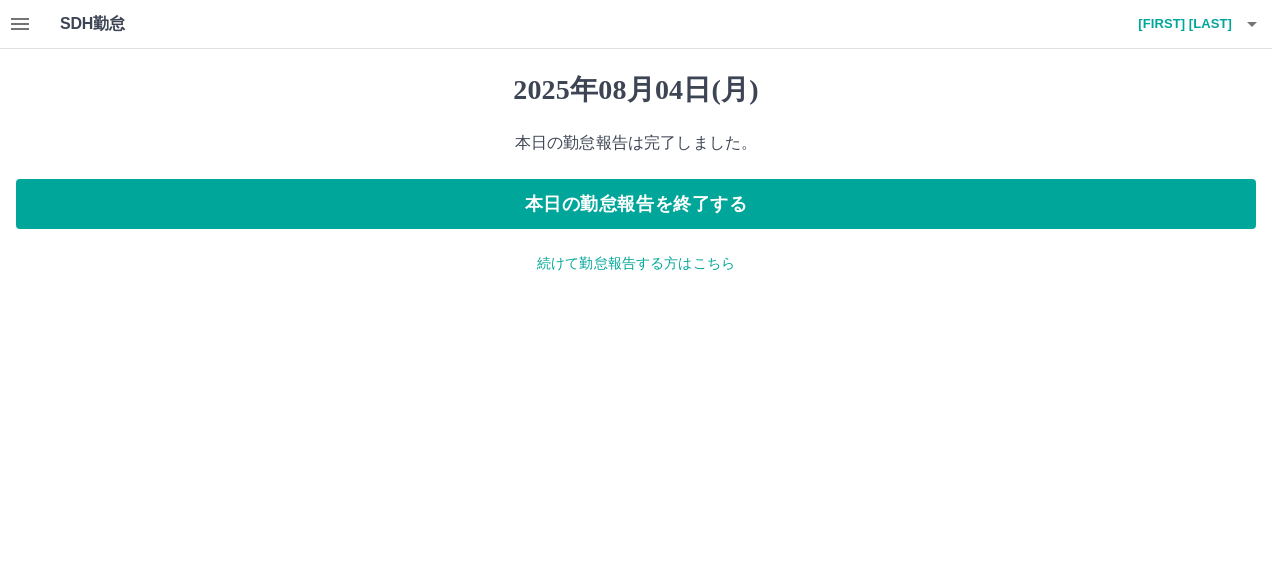 click on "続けて勤怠報告する方はこちら" at bounding box center [636, 263] 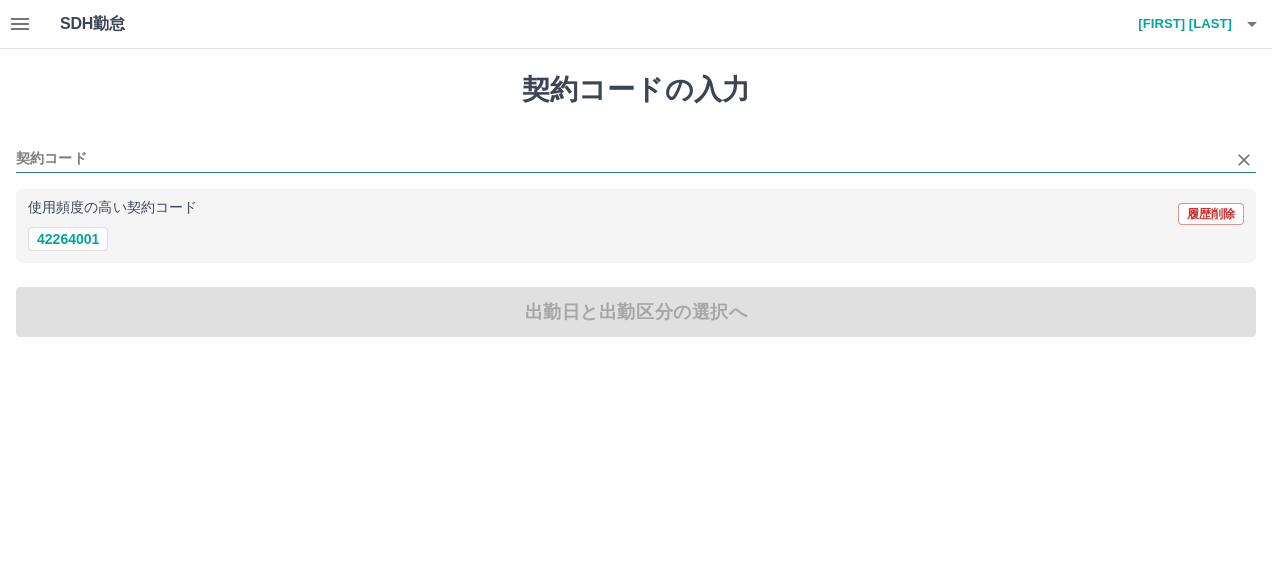 click on "契約コード" at bounding box center [621, 159] 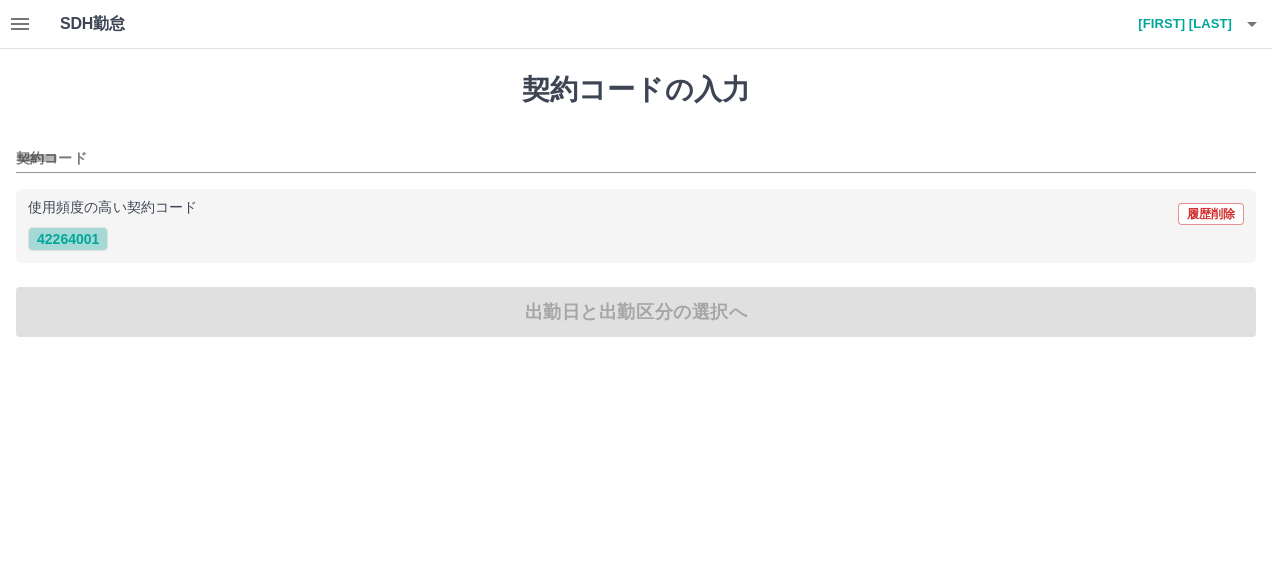 click on "42264001" at bounding box center [68, 239] 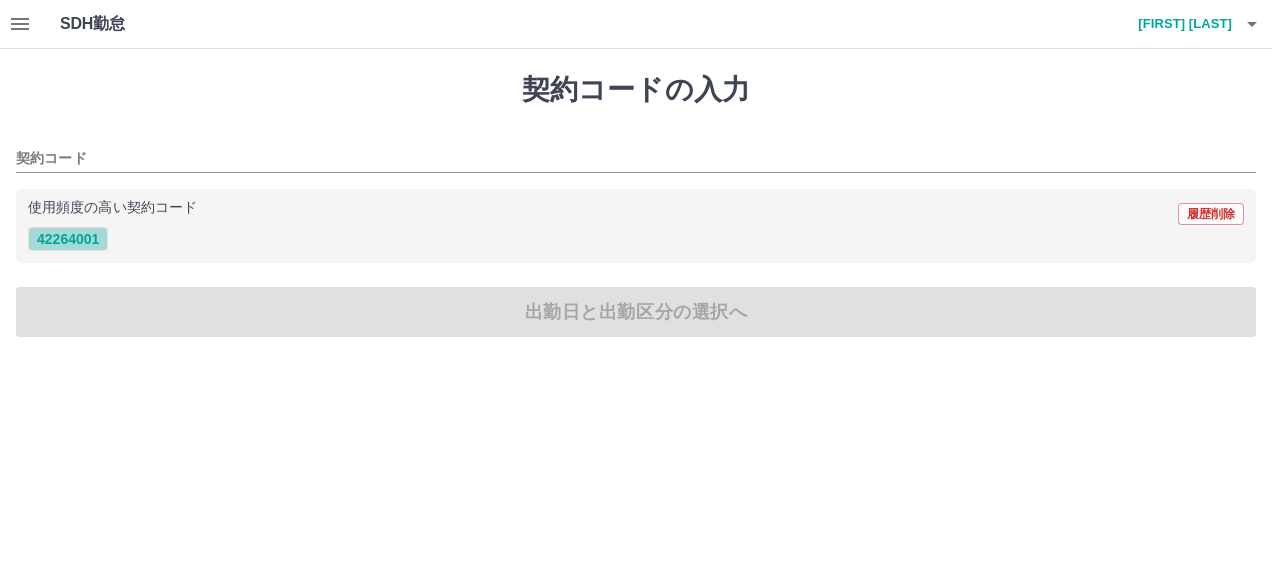 type on "********" 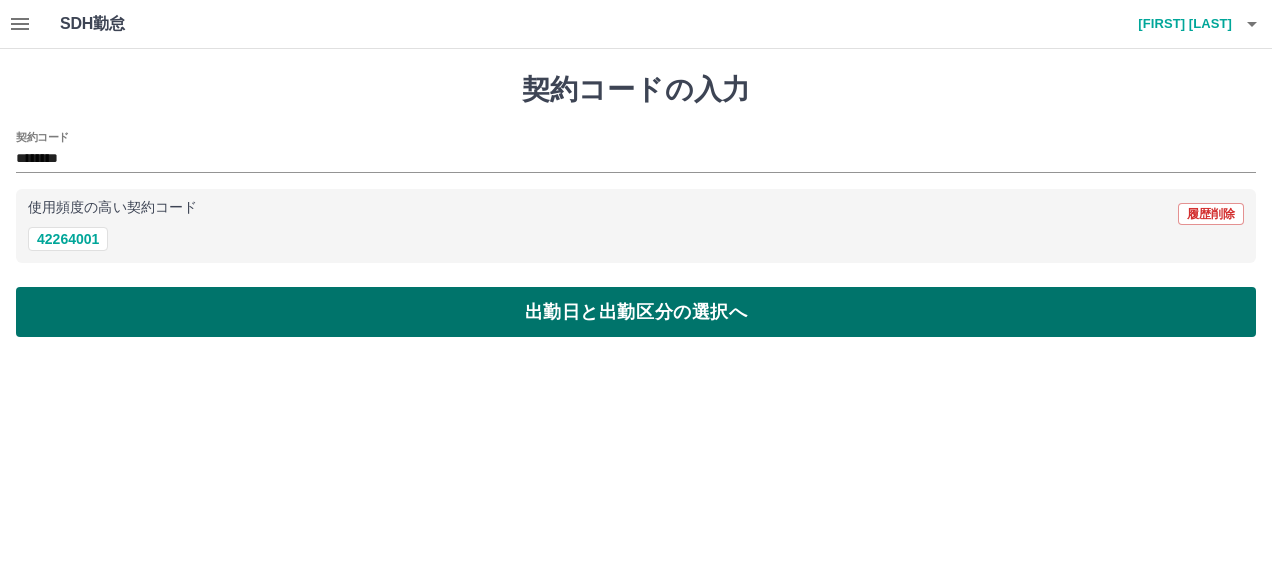click on "出勤日と出勤区分の選択へ" at bounding box center [636, 312] 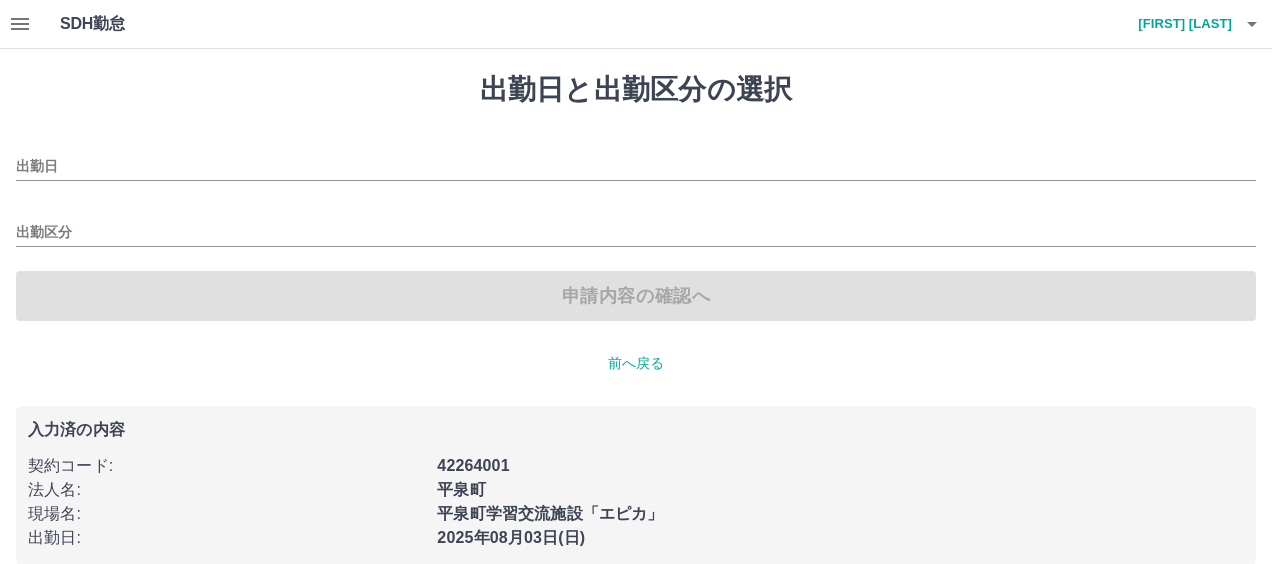 type on "**********" 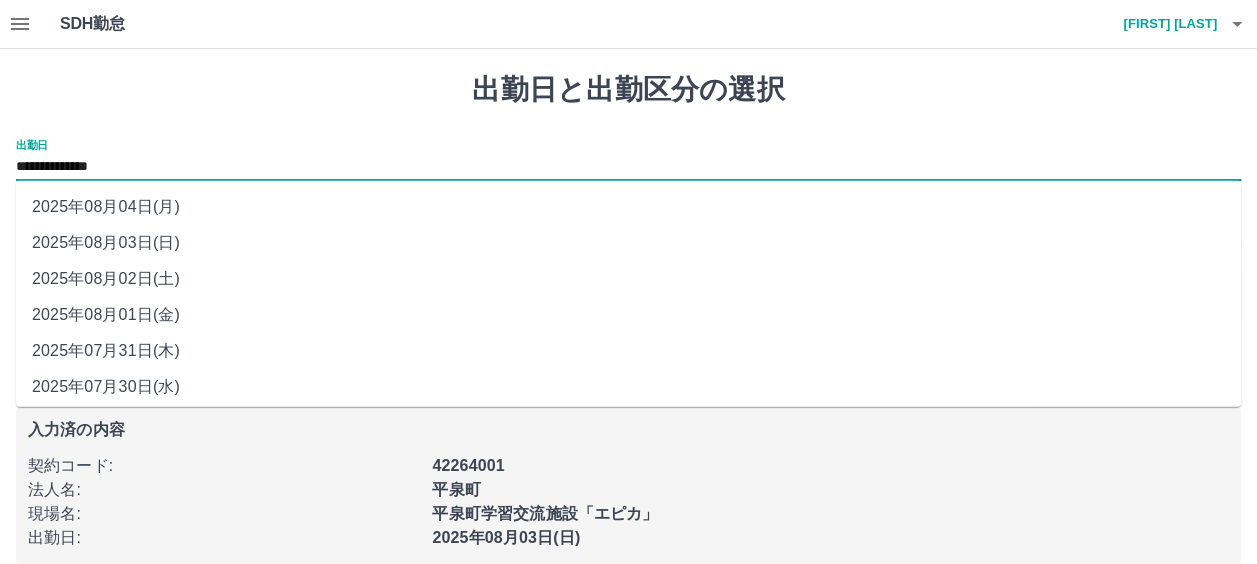 click on "**********" at bounding box center [628, 167] 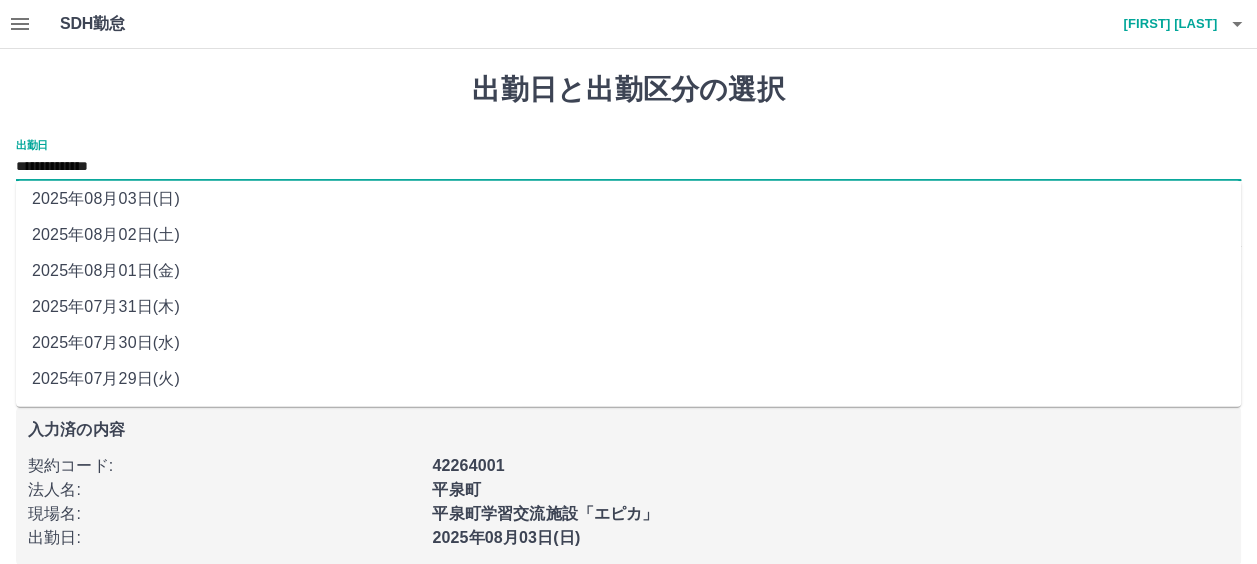 scroll, scrollTop: 0, scrollLeft: 0, axis: both 